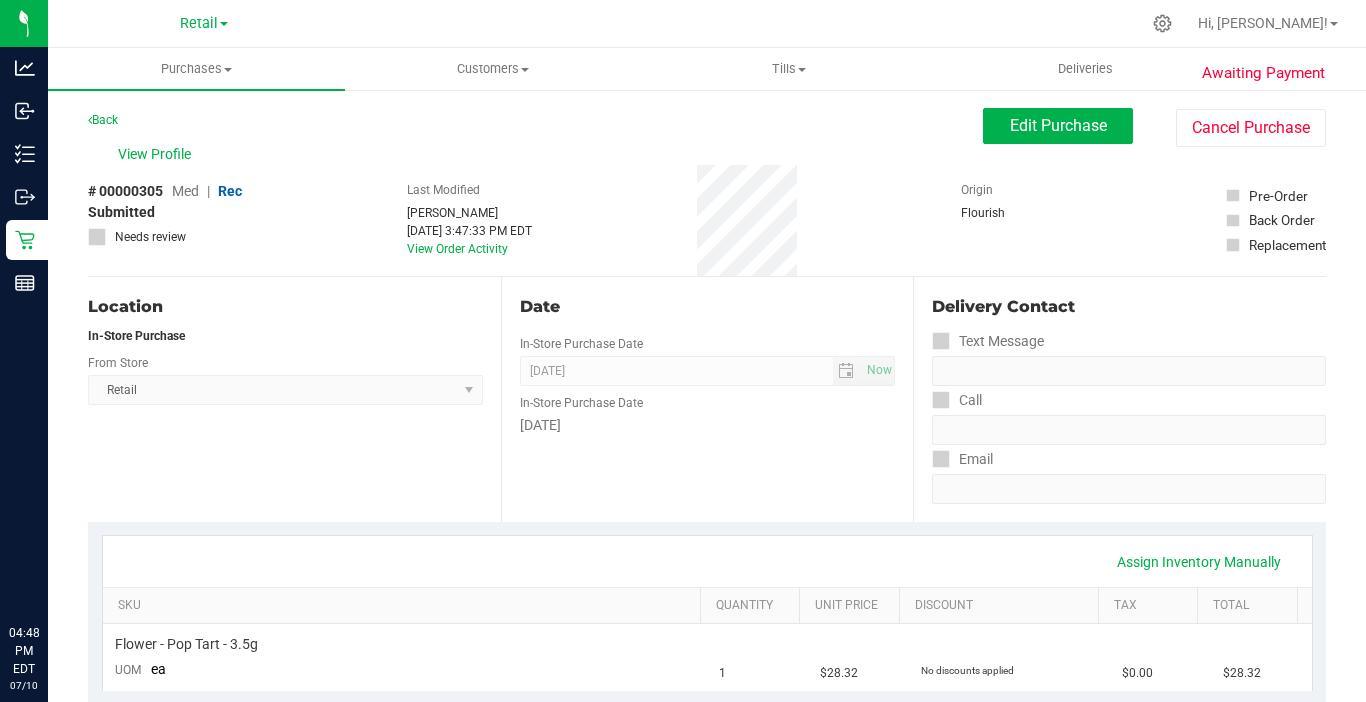 scroll, scrollTop: 0, scrollLeft: 0, axis: both 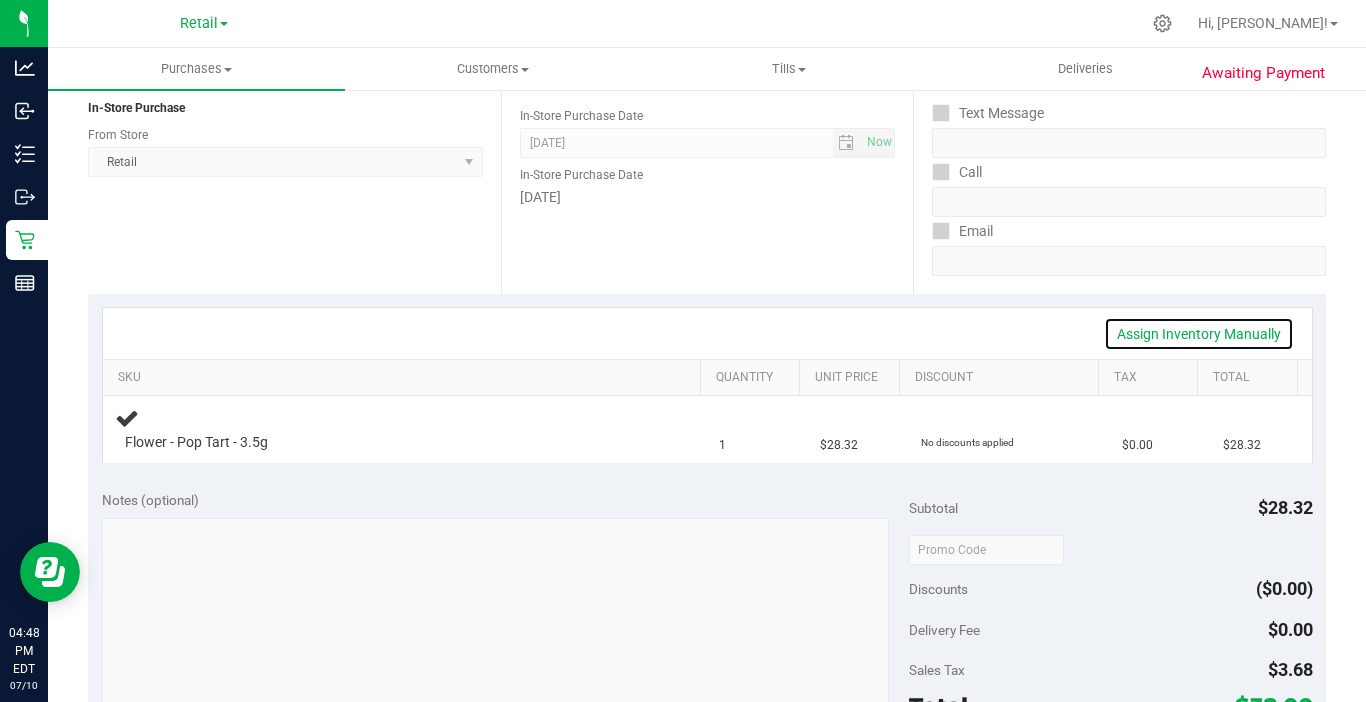click on "Assign Inventory Manually" at bounding box center (1199, 334) 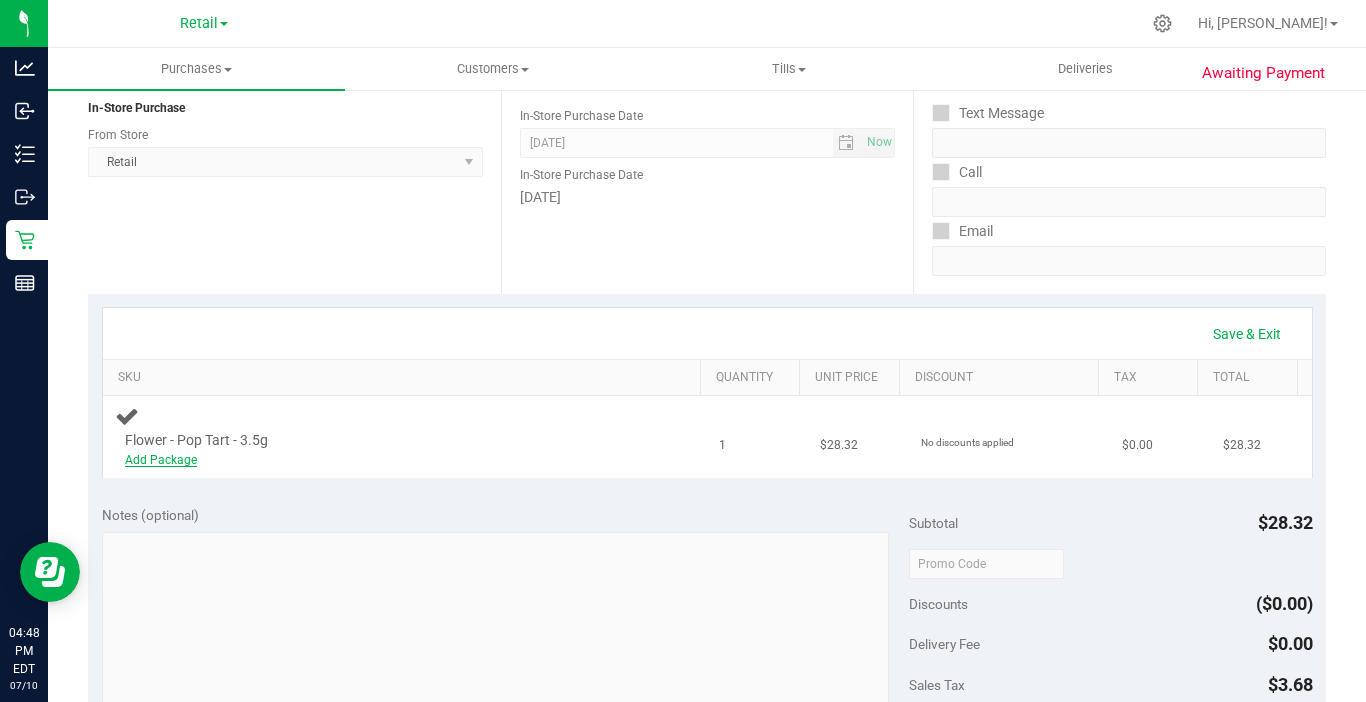 click on "Add Package" at bounding box center [161, 460] 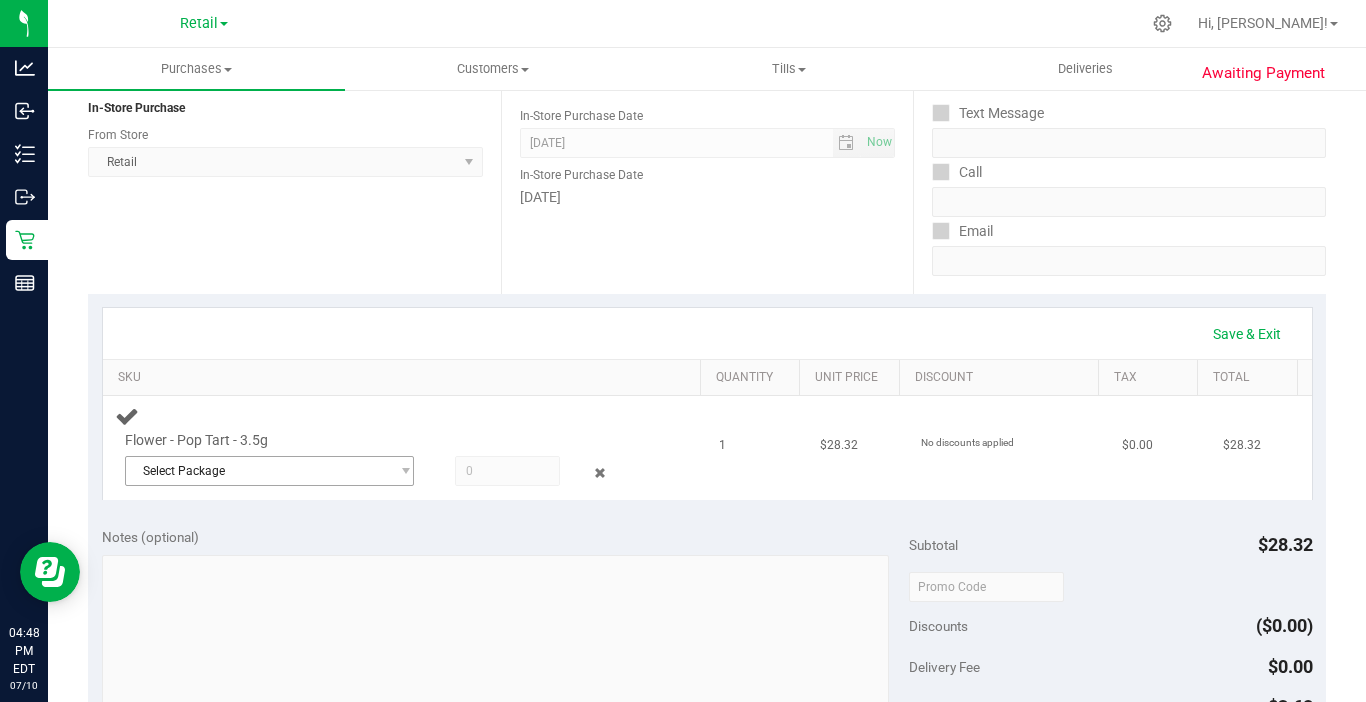 click on "Select Package" at bounding box center (257, 471) 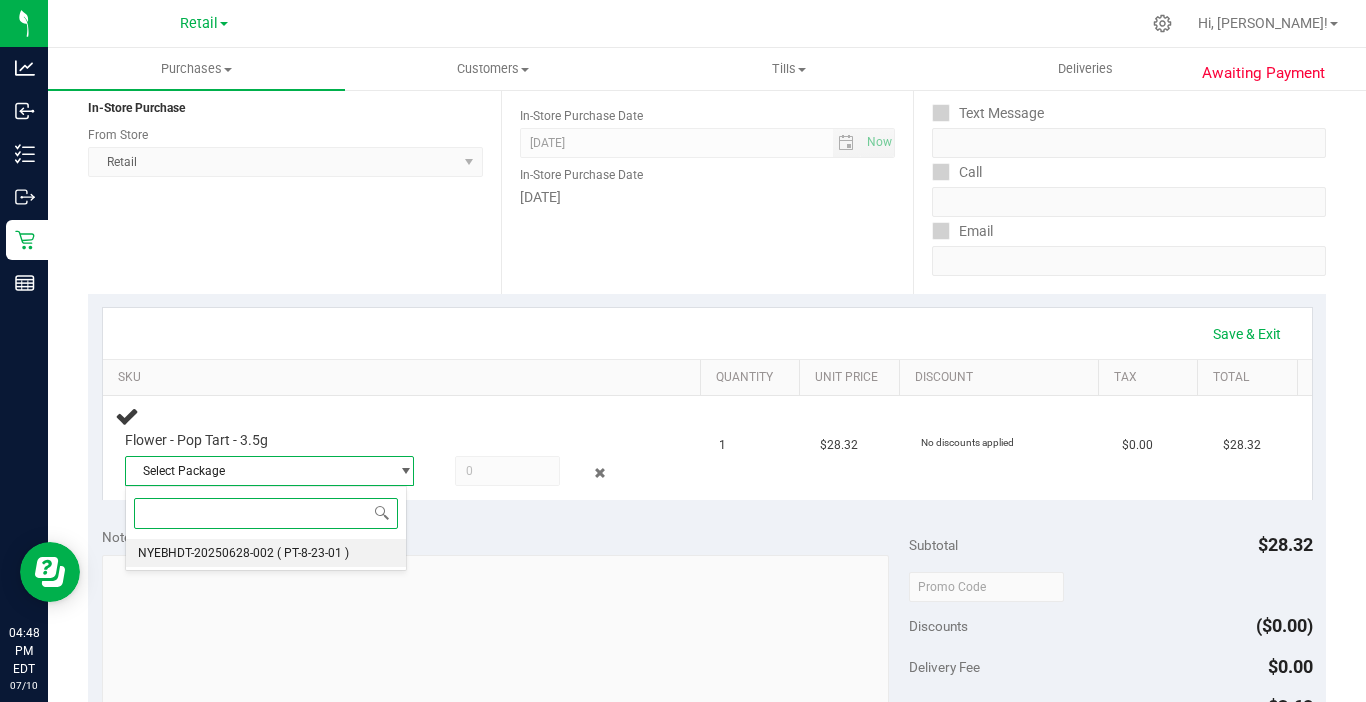 click on "NYEBHDT-20250628-002
(
PT-8-23-01
)" at bounding box center (266, 553) 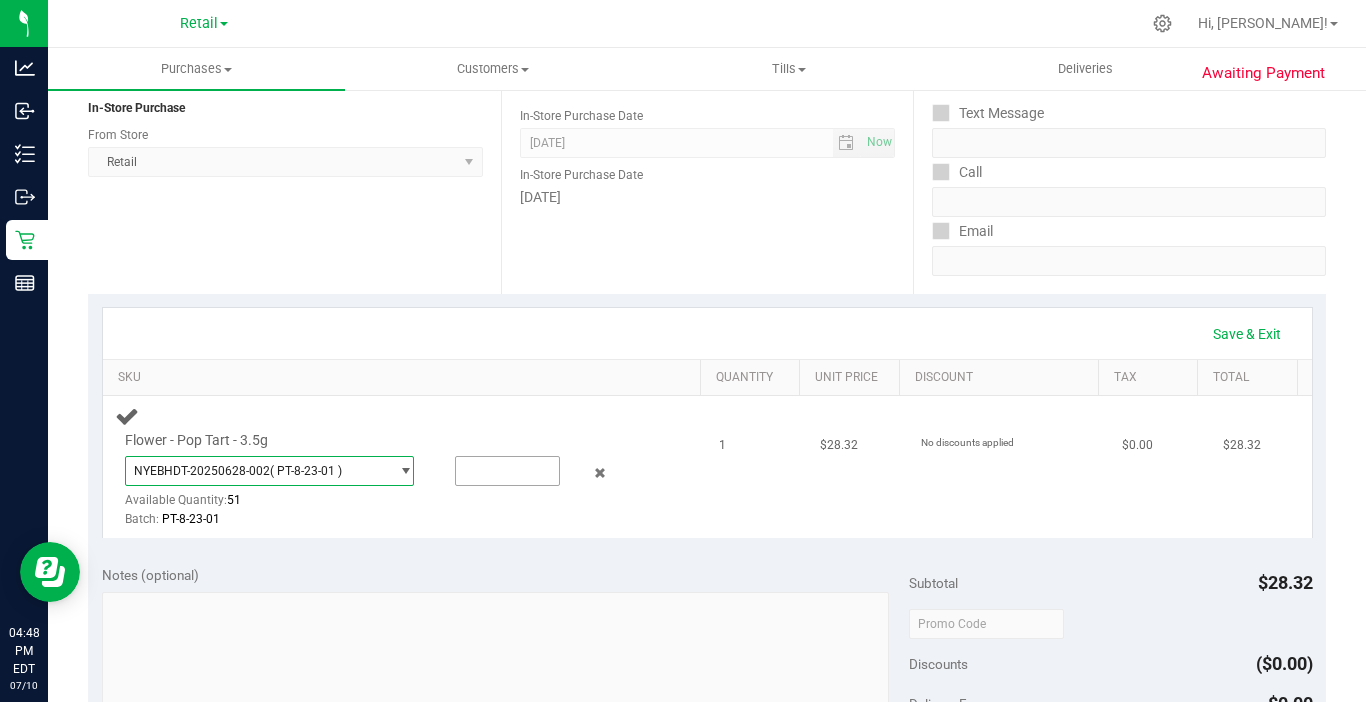 click at bounding box center (507, 471) 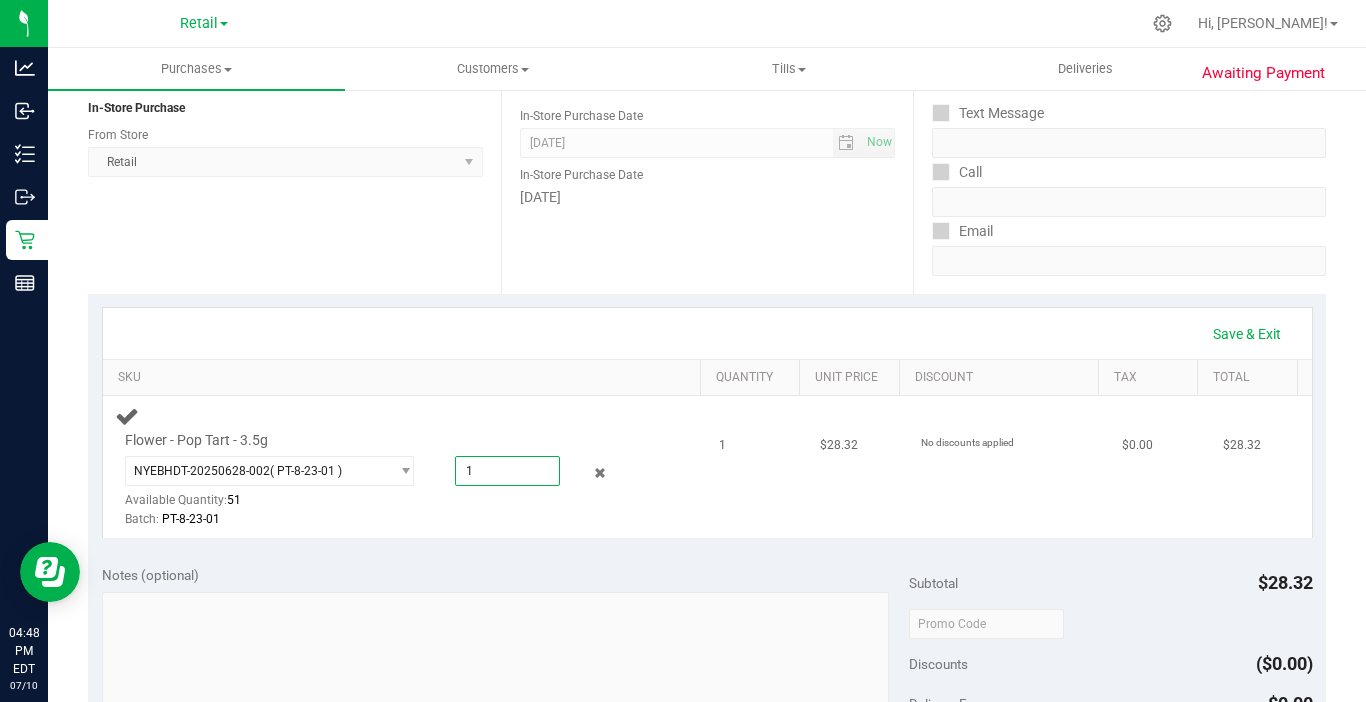type on "1" 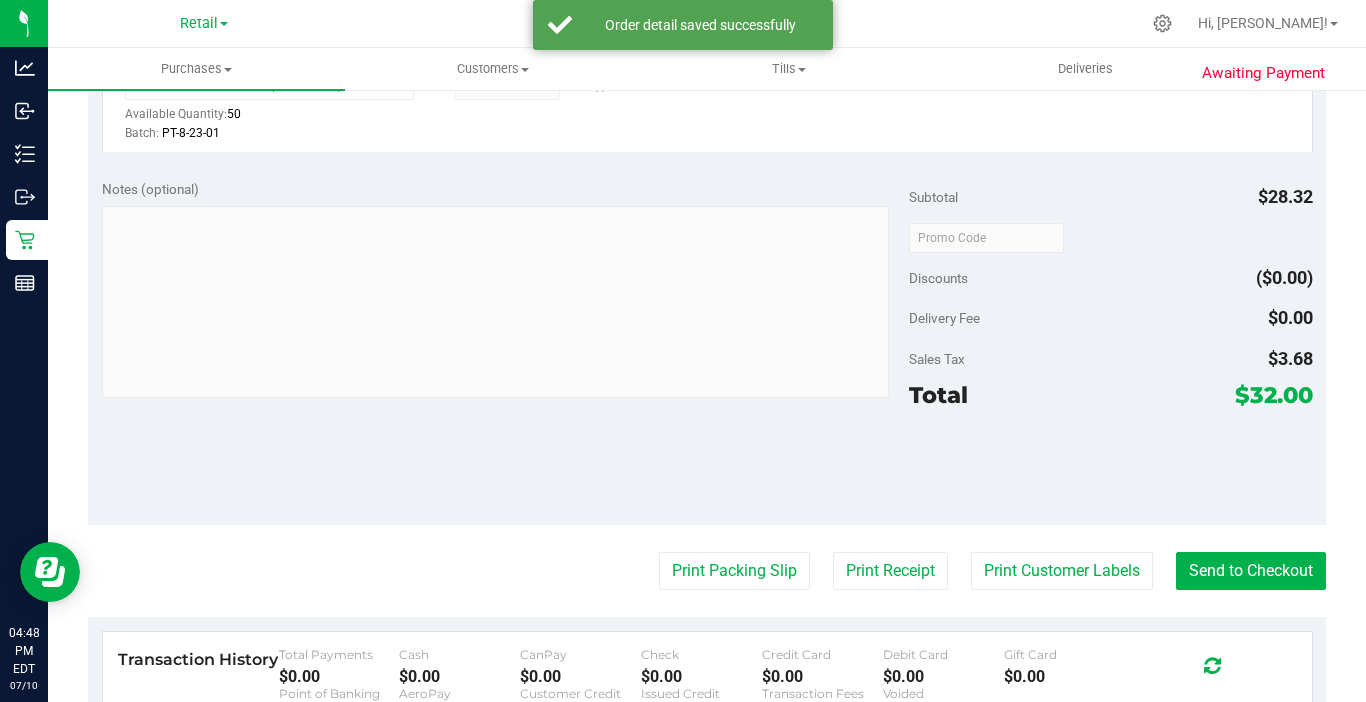 scroll, scrollTop: 628, scrollLeft: 0, axis: vertical 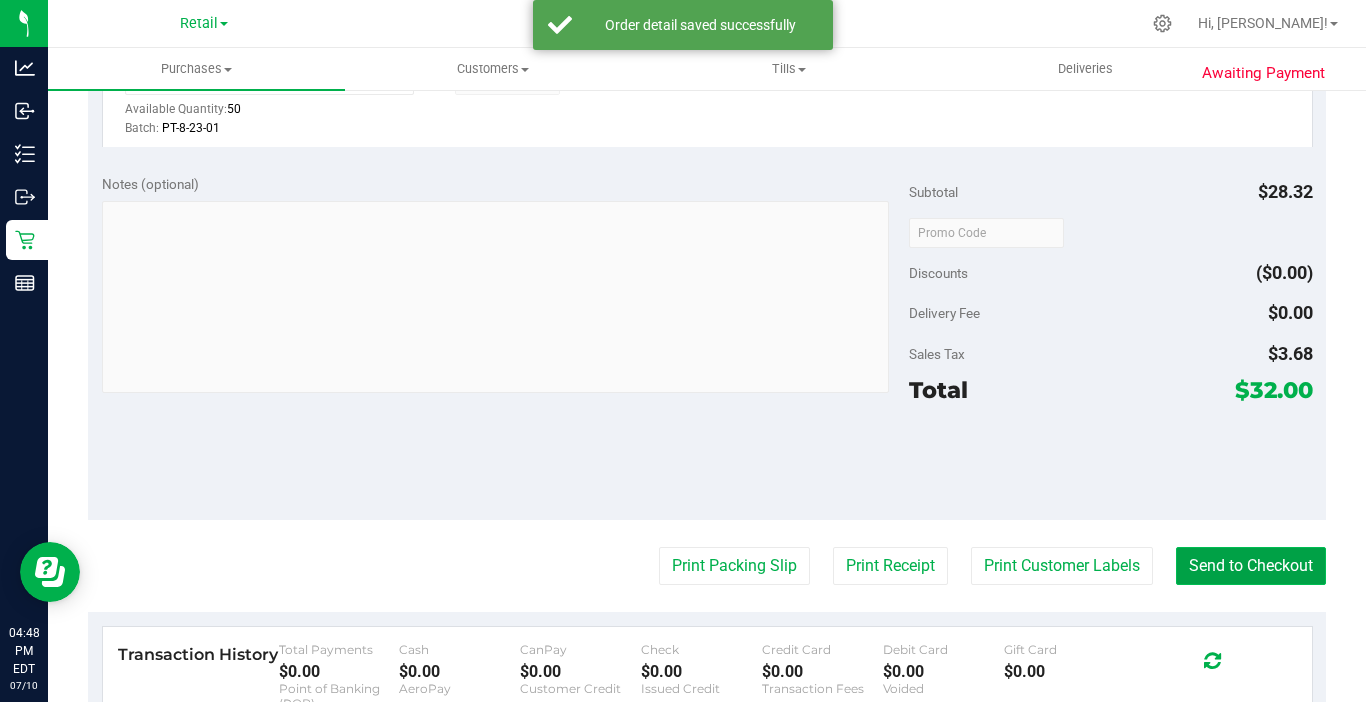 click on "Send to Checkout" at bounding box center [1251, 566] 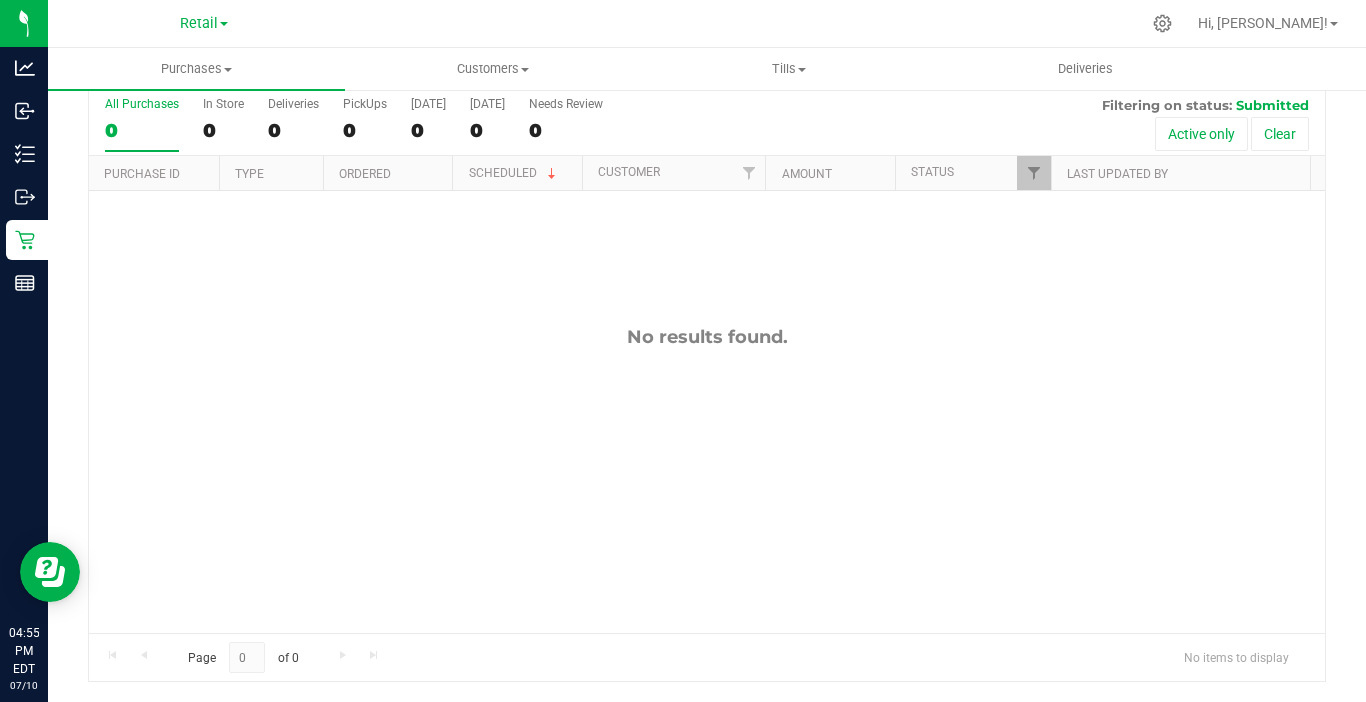 scroll, scrollTop: 0, scrollLeft: 0, axis: both 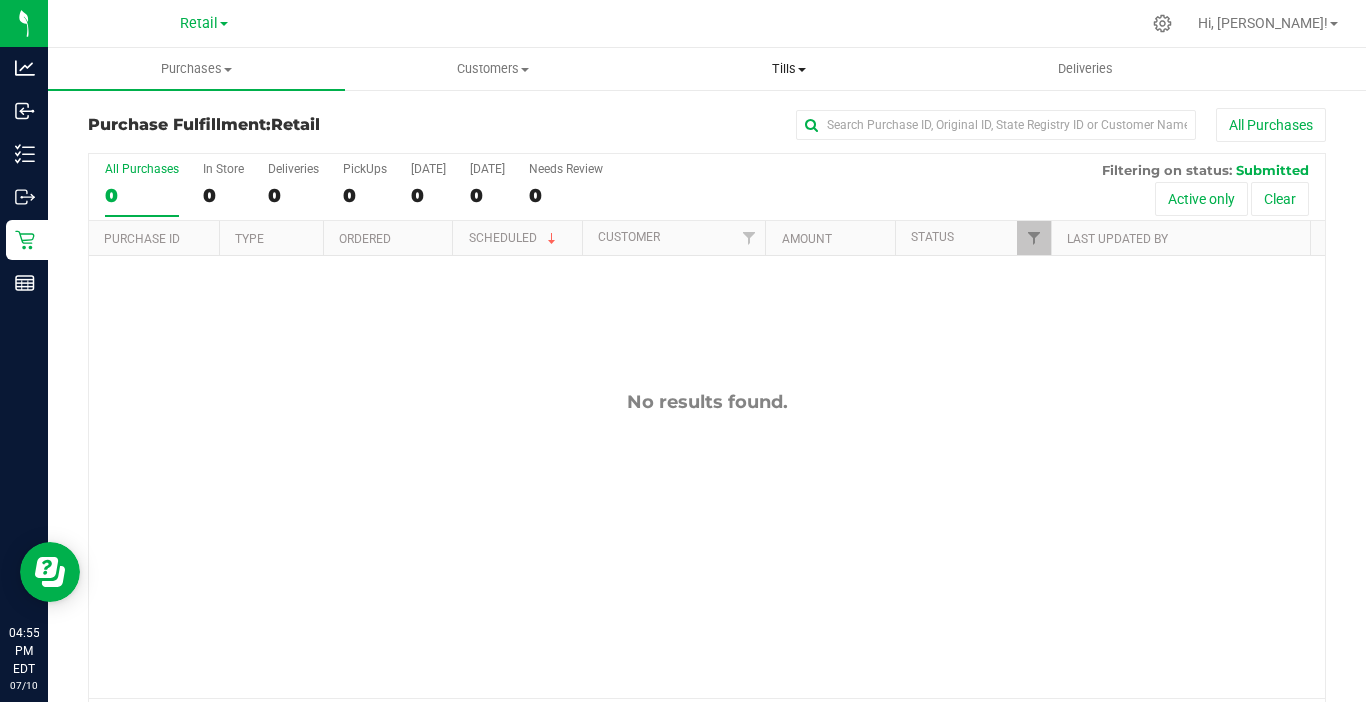 click on "Tills" at bounding box center (789, 69) 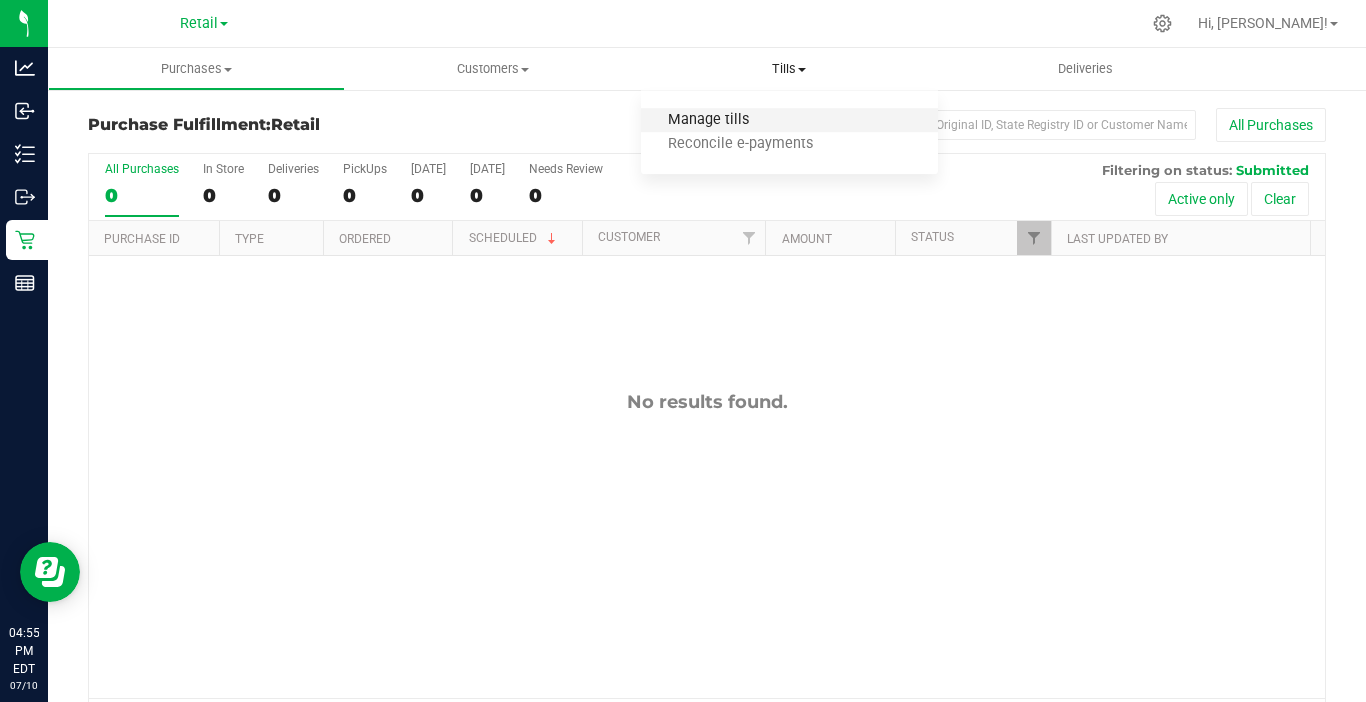 click on "Manage tills" at bounding box center (708, 120) 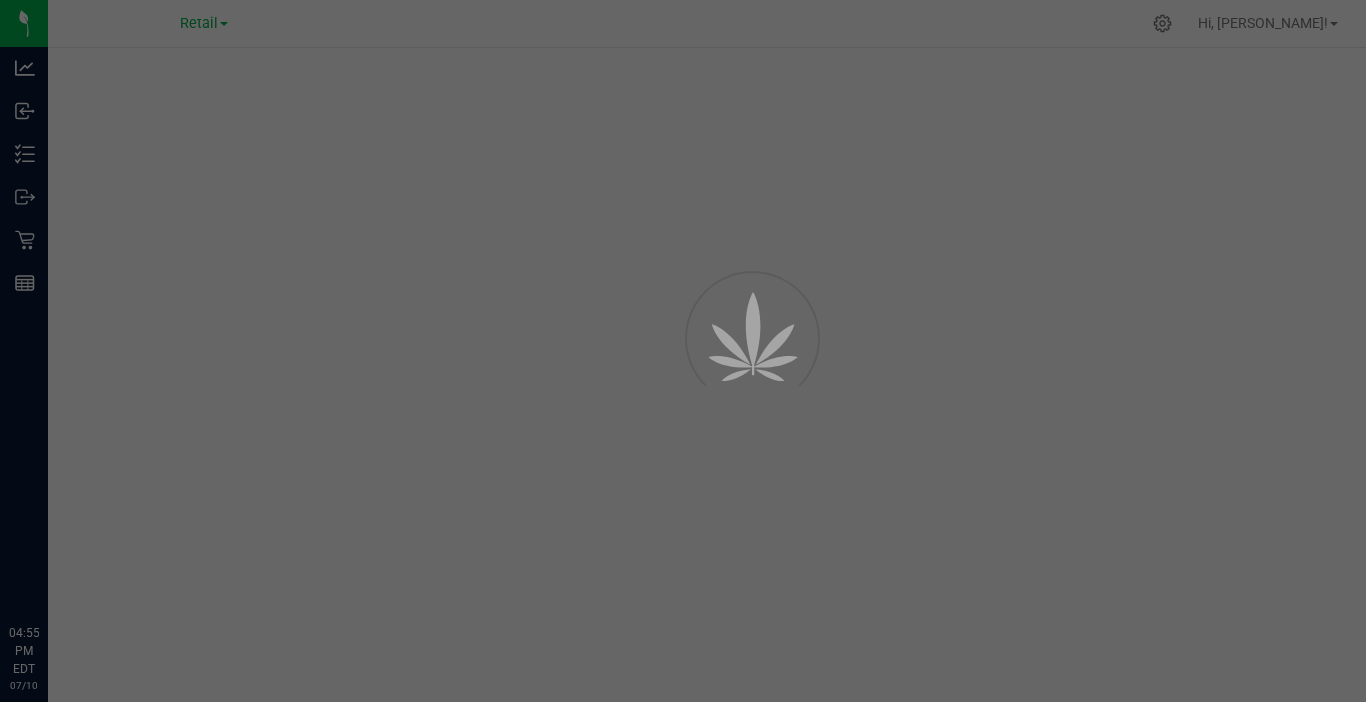 scroll, scrollTop: 0, scrollLeft: 0, axis: both 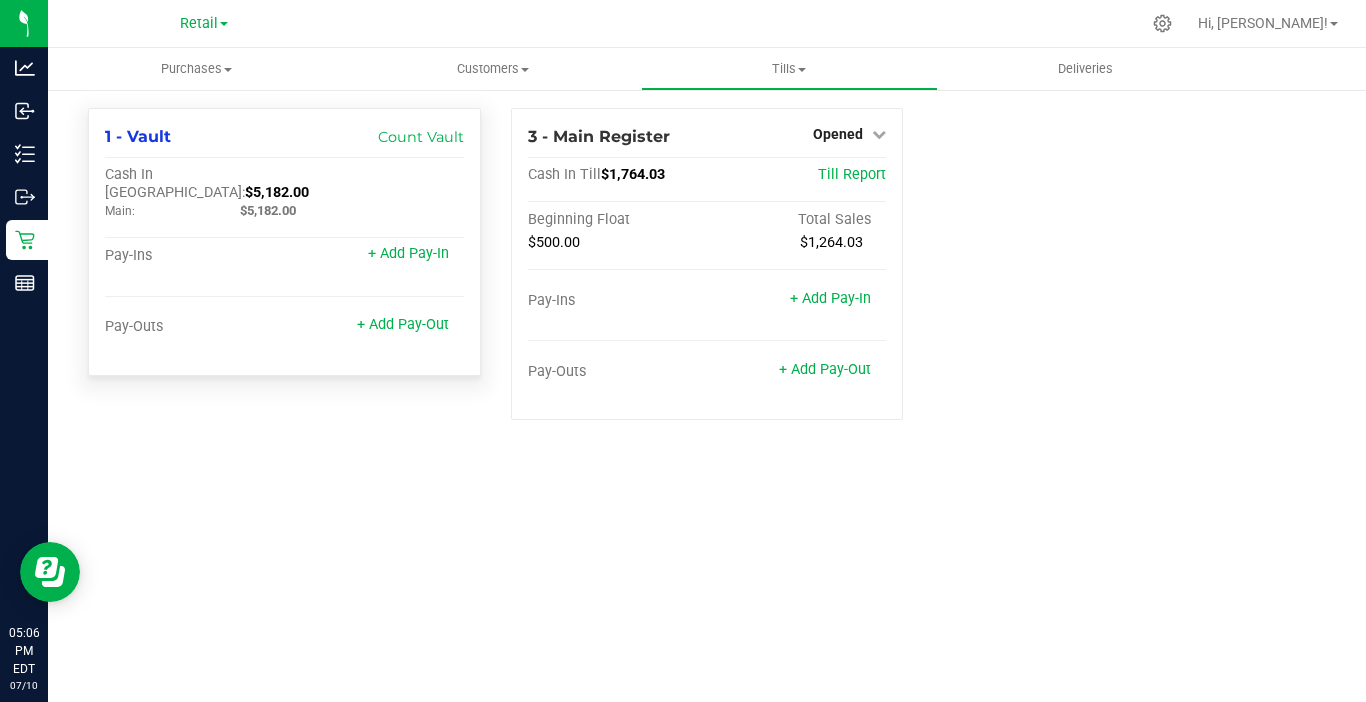 click on "1 - Vault   Count Vault   Cash In Vault:   $5,182.00   Main:   $5,182.00   Pay-Ins   + Add Pay-In   Pay-Outs   + Add Pay-Out" at bounding box center [284, 242] 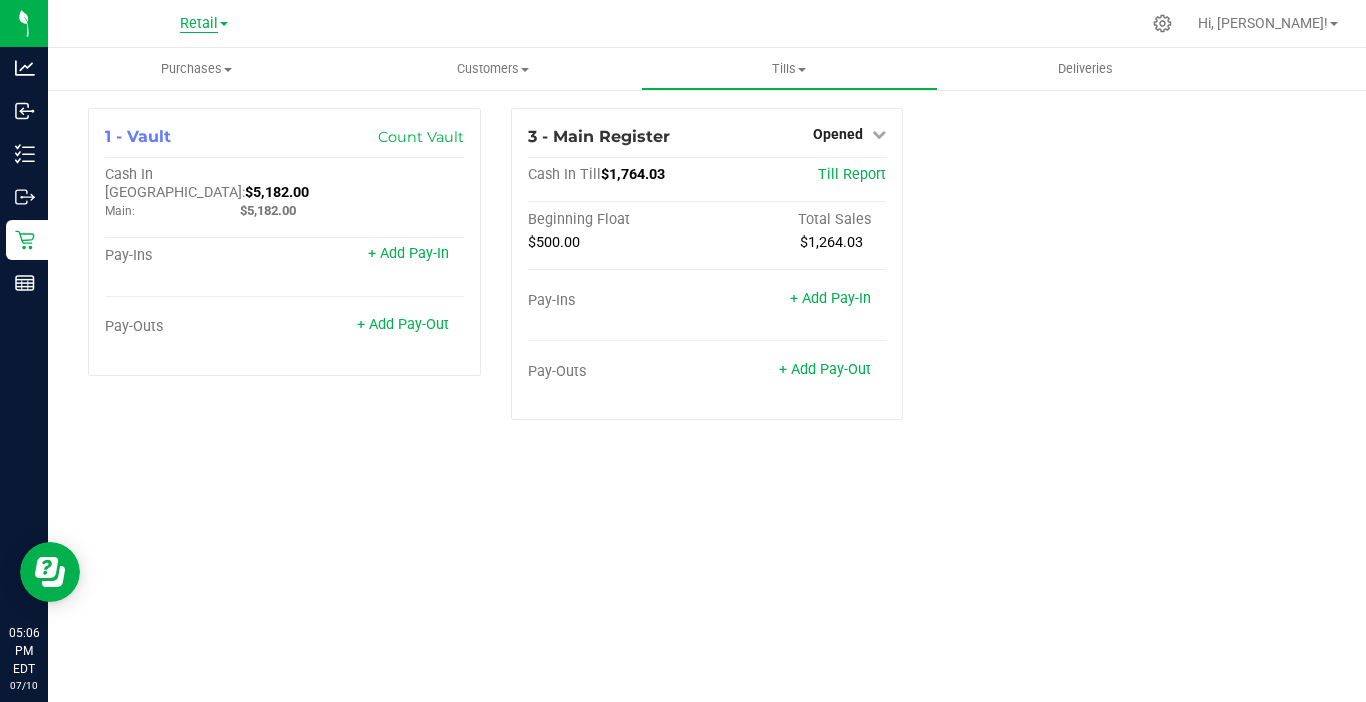 click on "Retail" at bounding box center [199, 24] 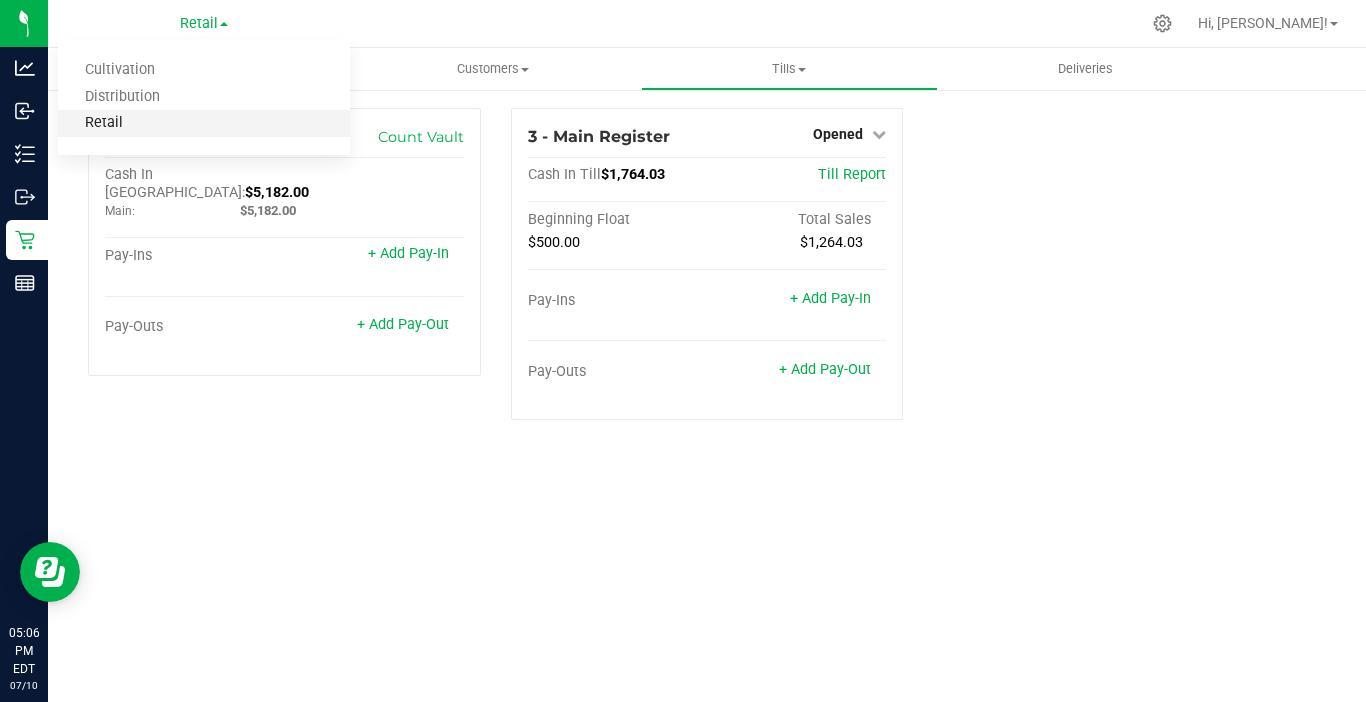 click on "Retail" at bounding box center (204, 123) 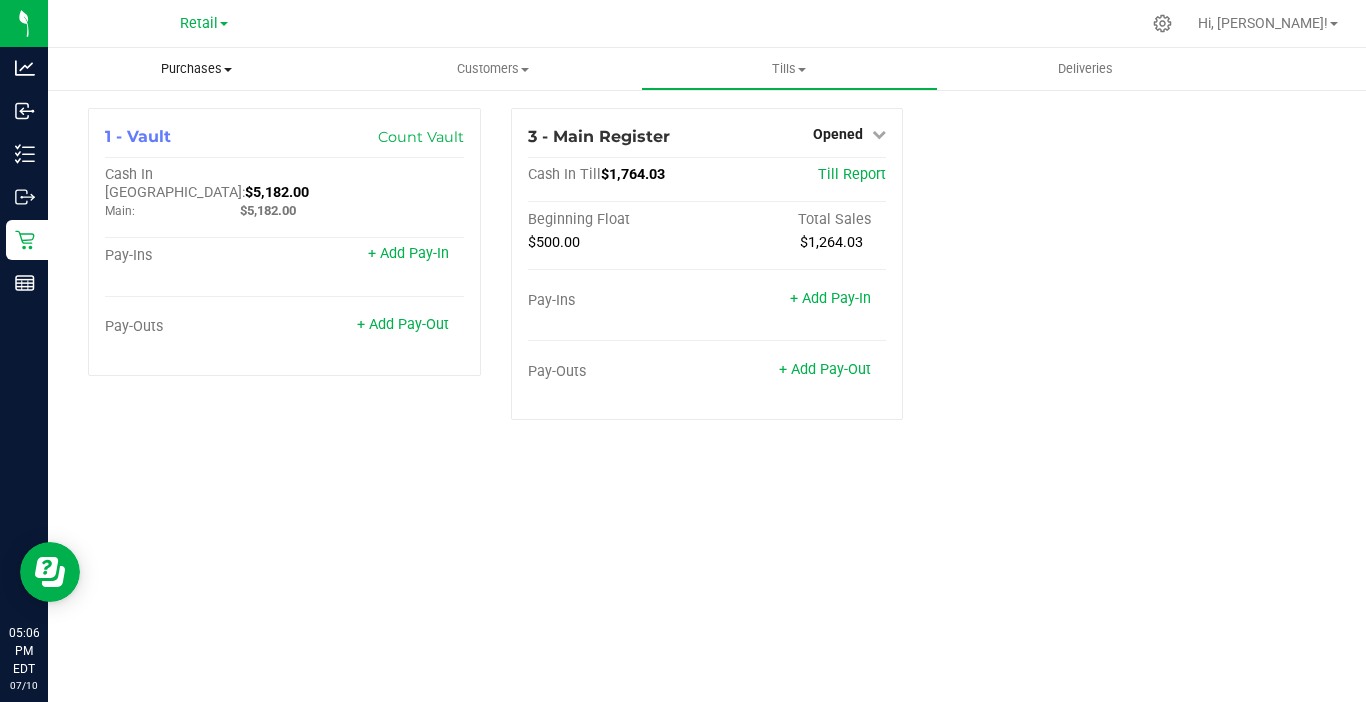 click on "Purchases" at bounding box center [196, 69] 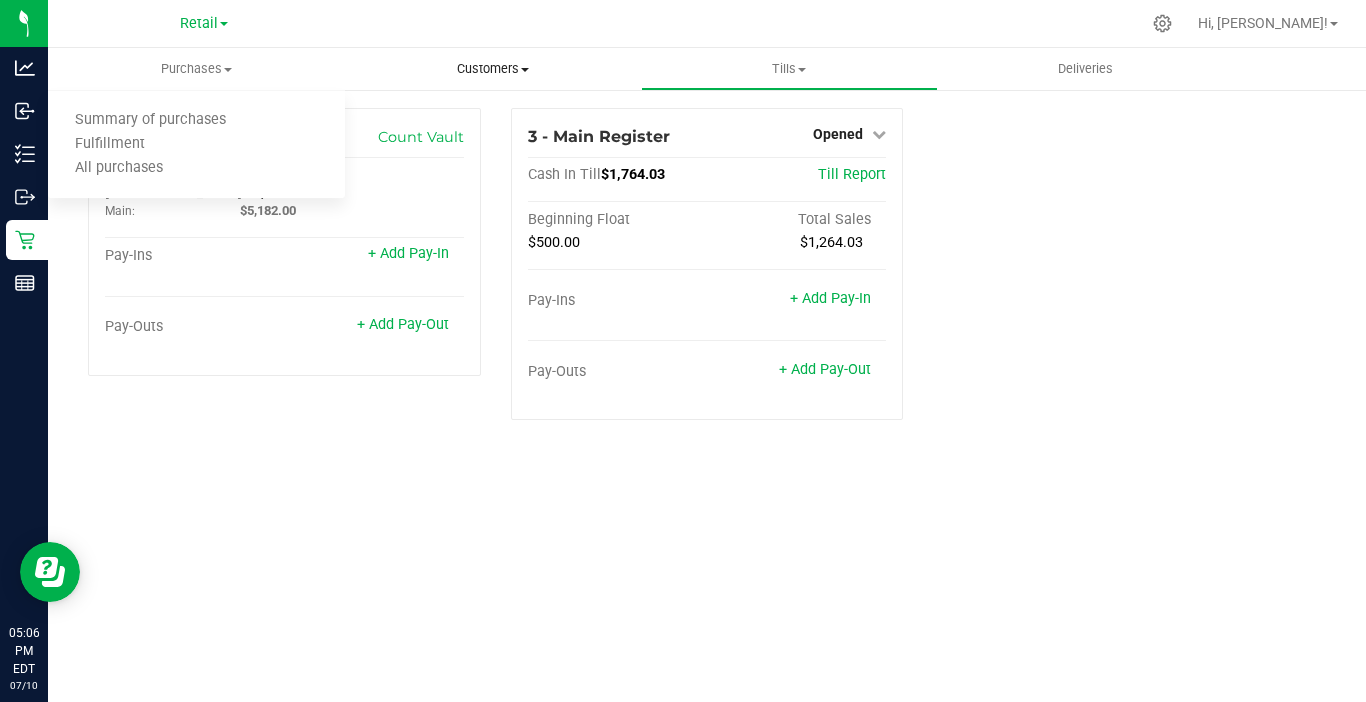 click on "Customers" at bounding box center (493, 69) 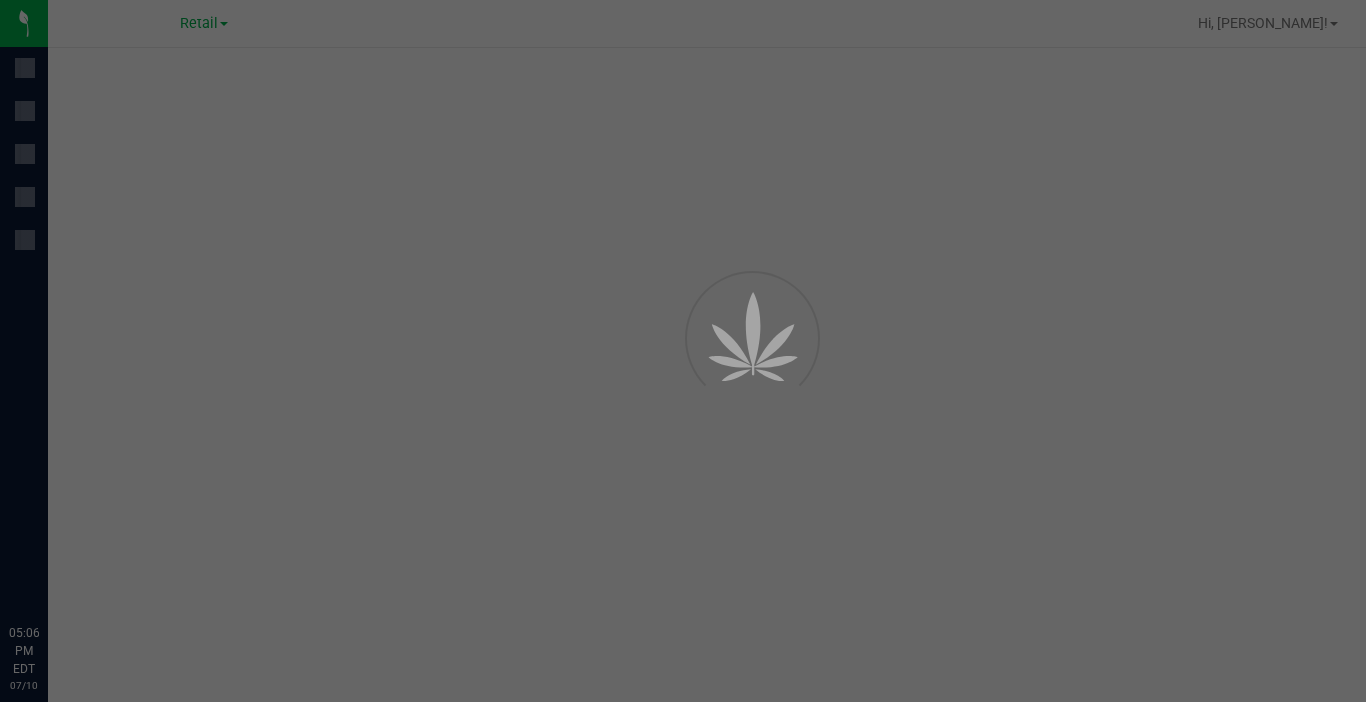 scroll, scrollTop: 0, scrollLeft: 0, axis: both 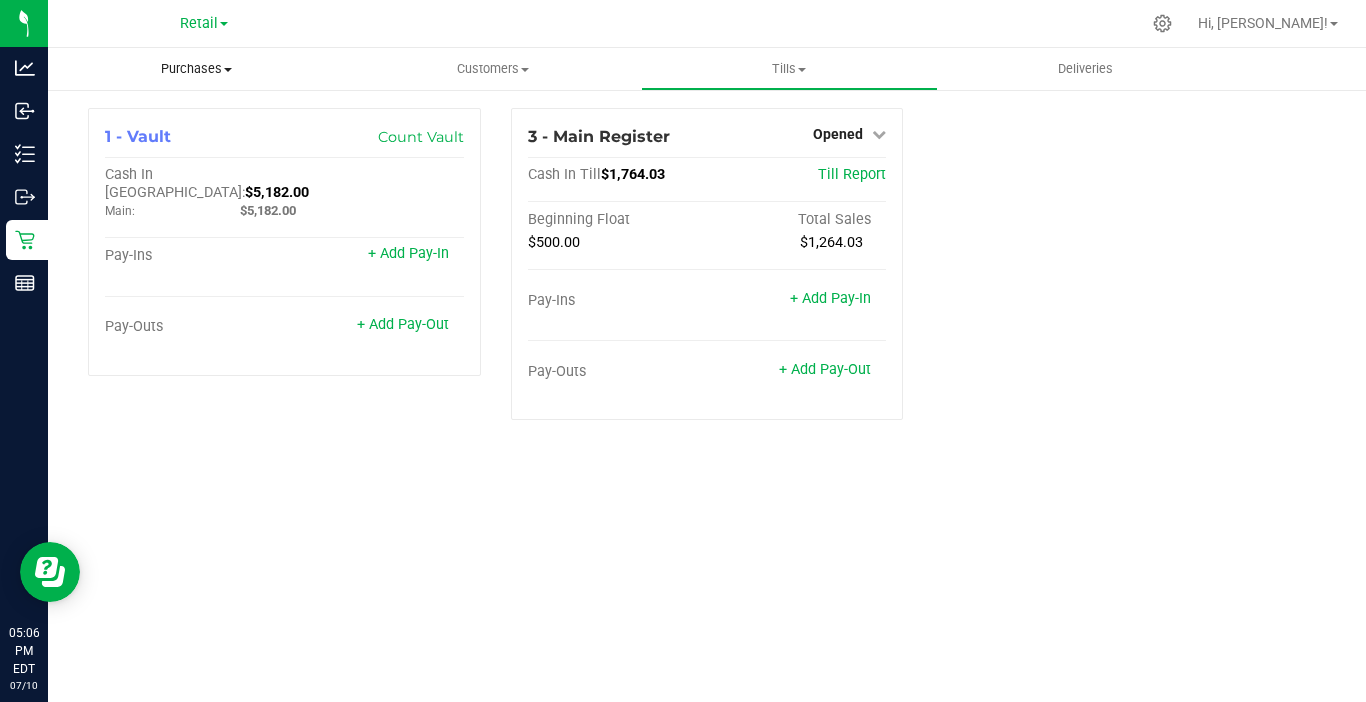 click at bounding box center (228, 70) 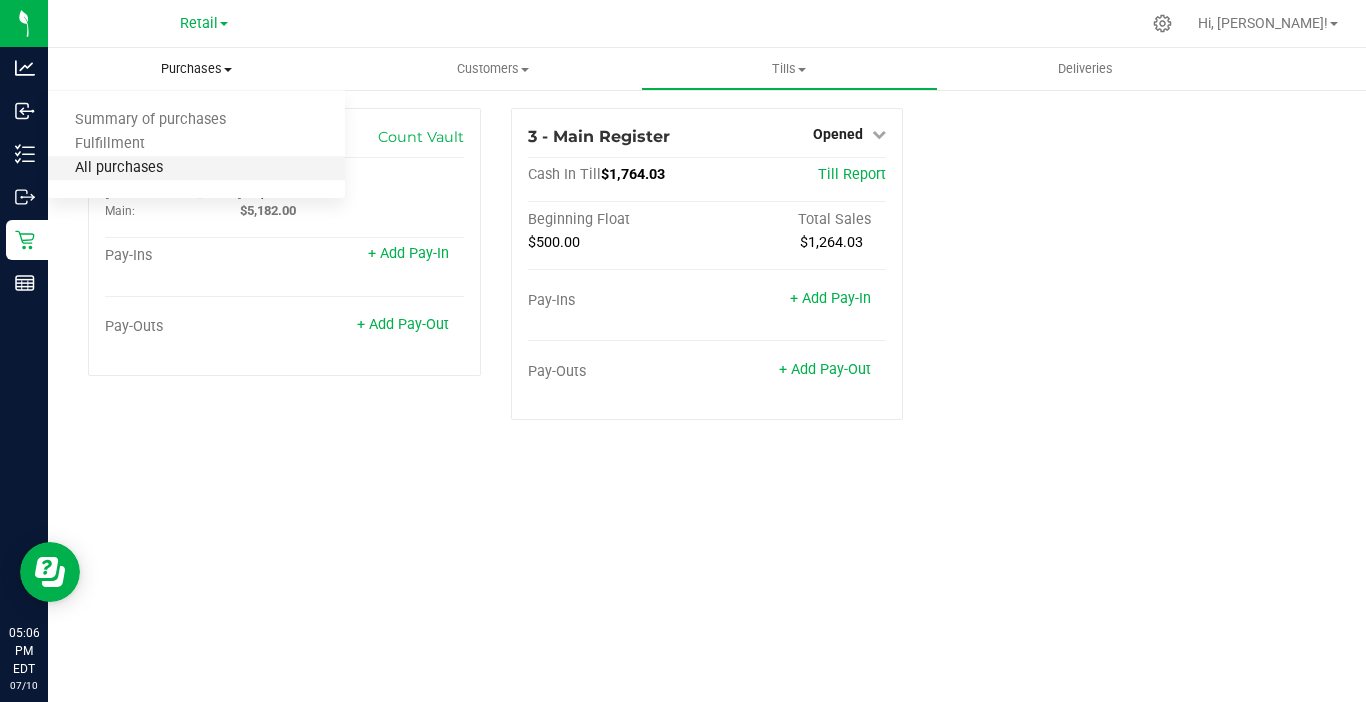 click on "All purchases" at bounding box center [119, 168] 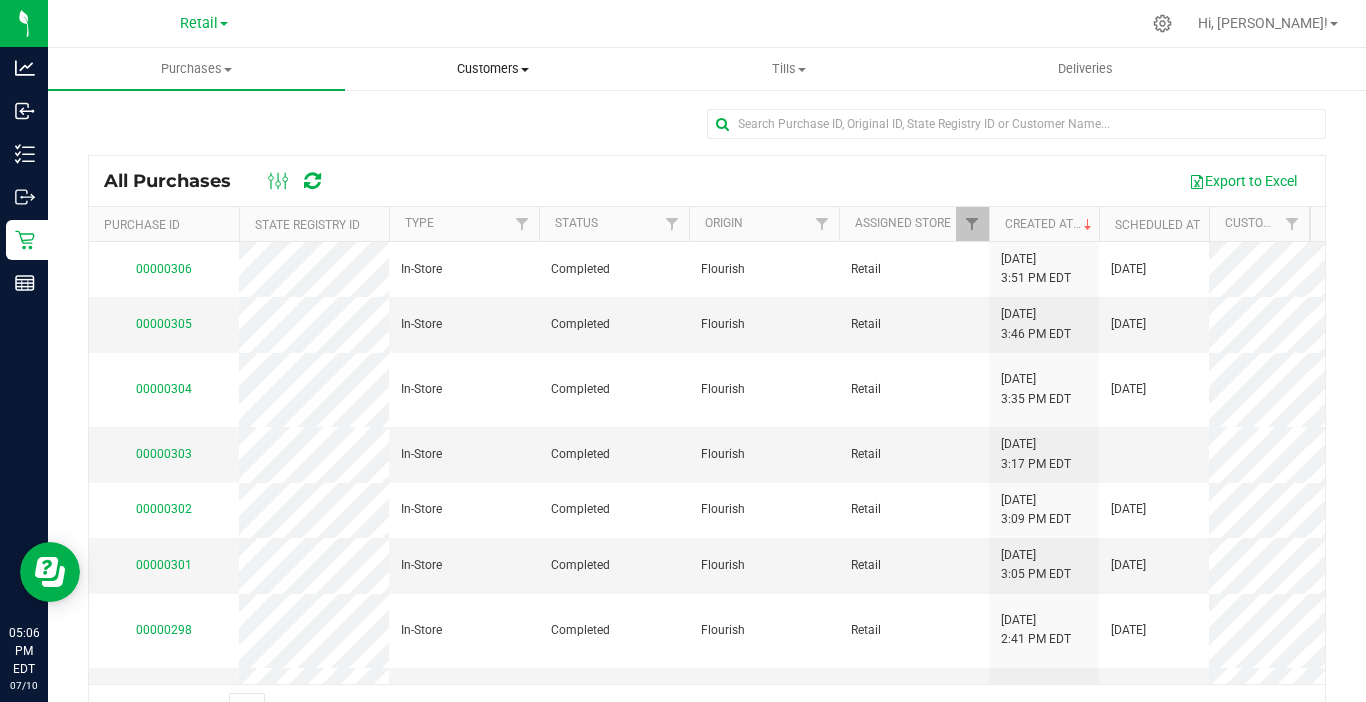 click at bounding box center (525, 70) 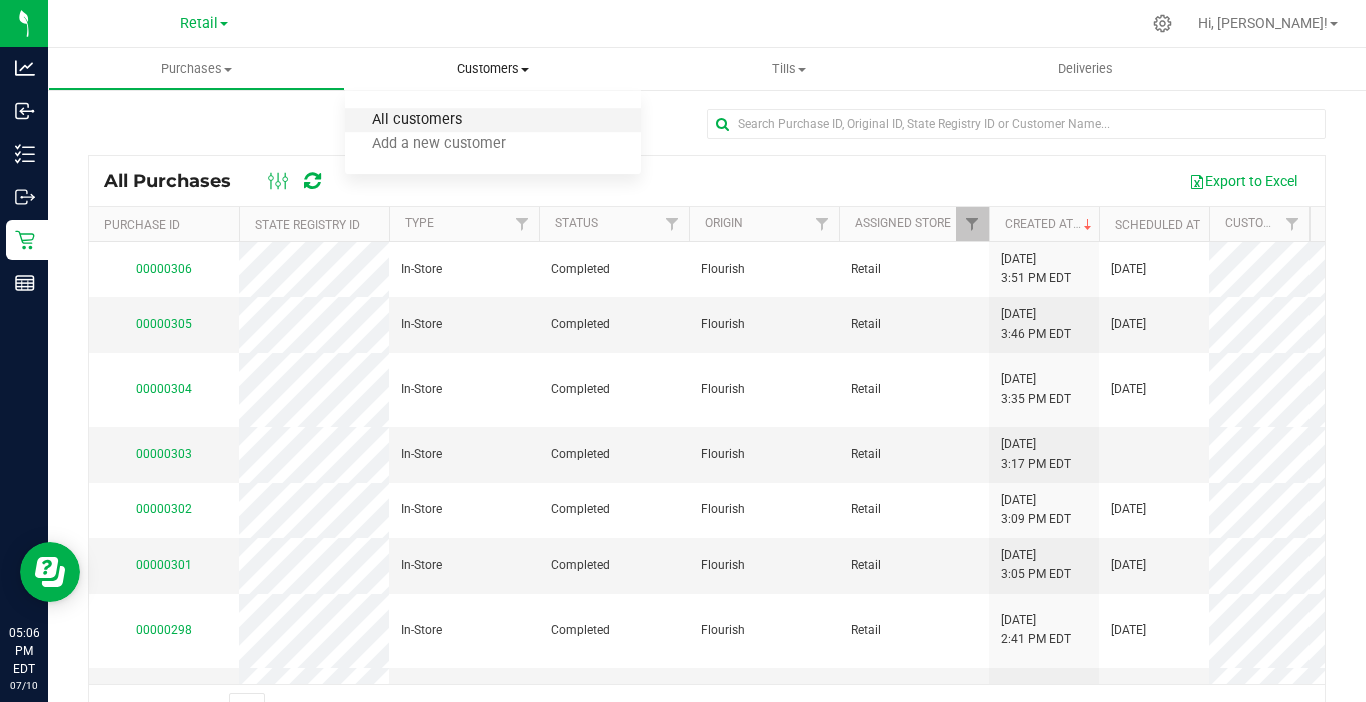 click on "All customers" at bounding box center [417, 120] 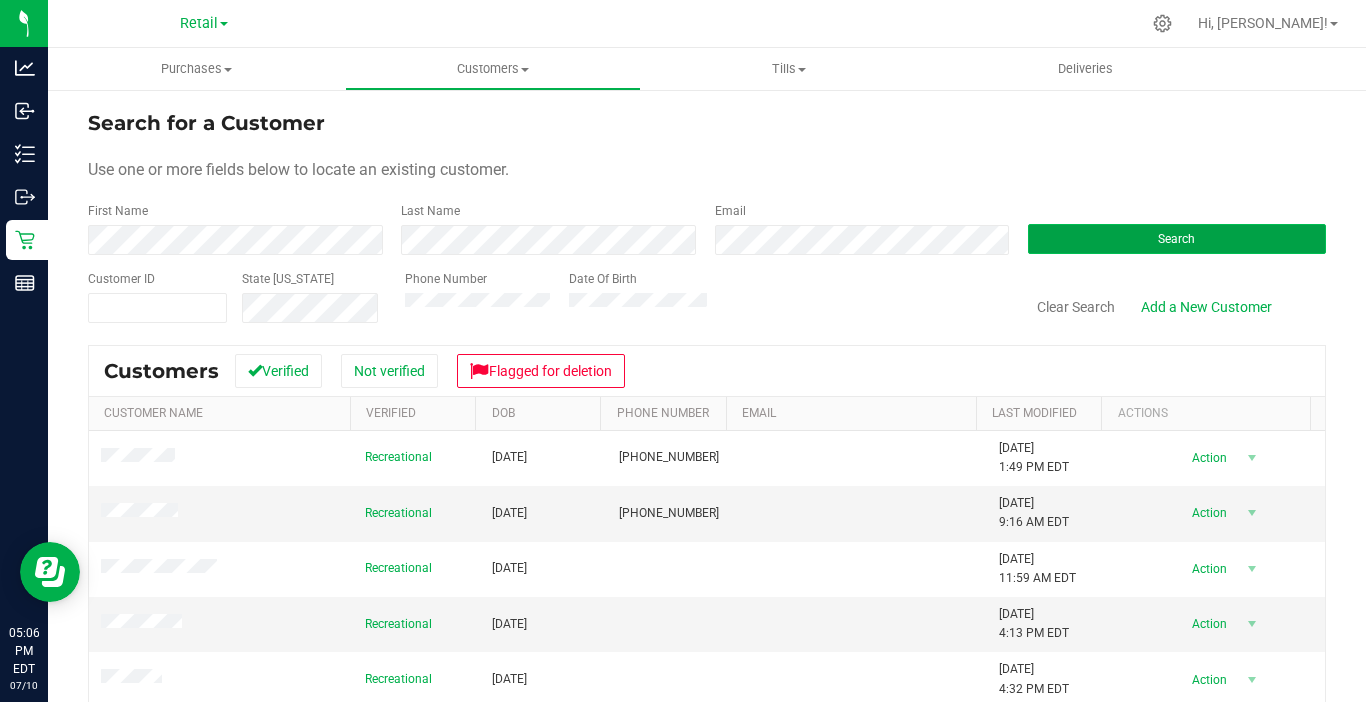 click on "Search" at bounding box center (1176, 239) 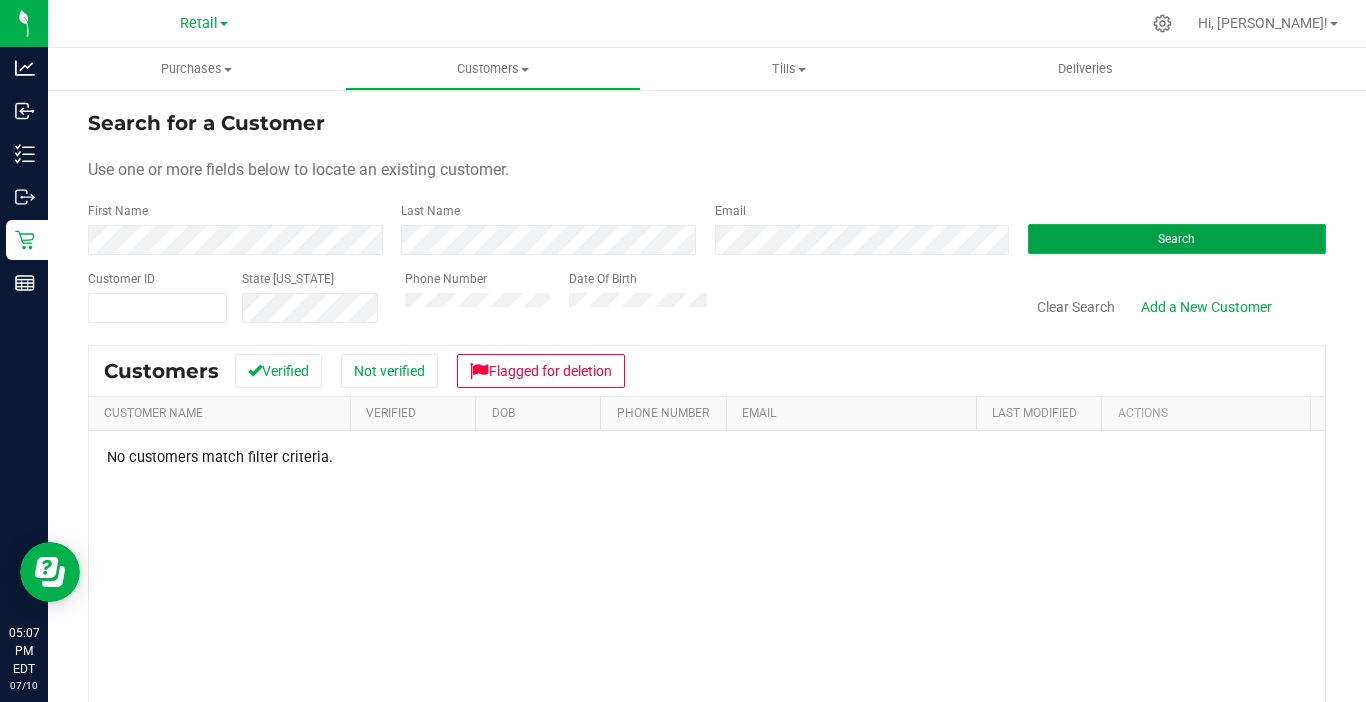 click on "Search" at bounding box center [1177, 239] 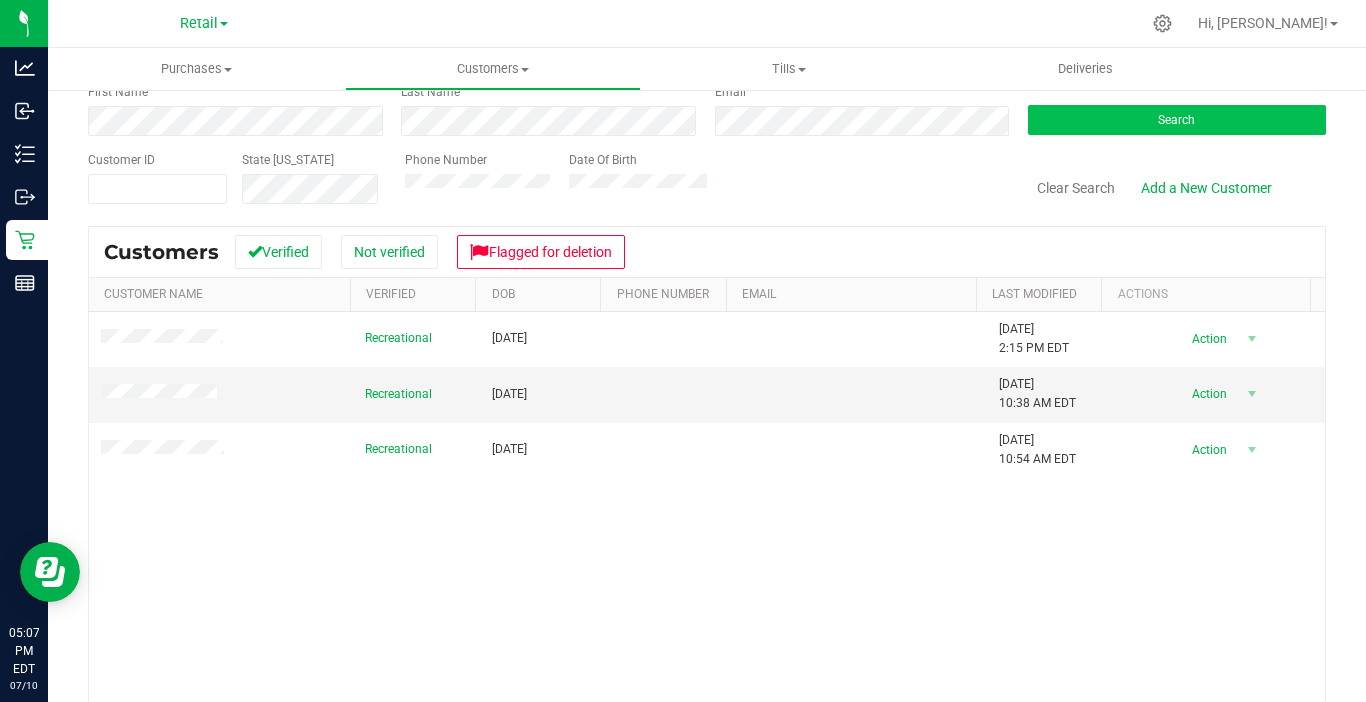 scroll, scrollTop: 134, scrollLeft: 0, axis: vertical 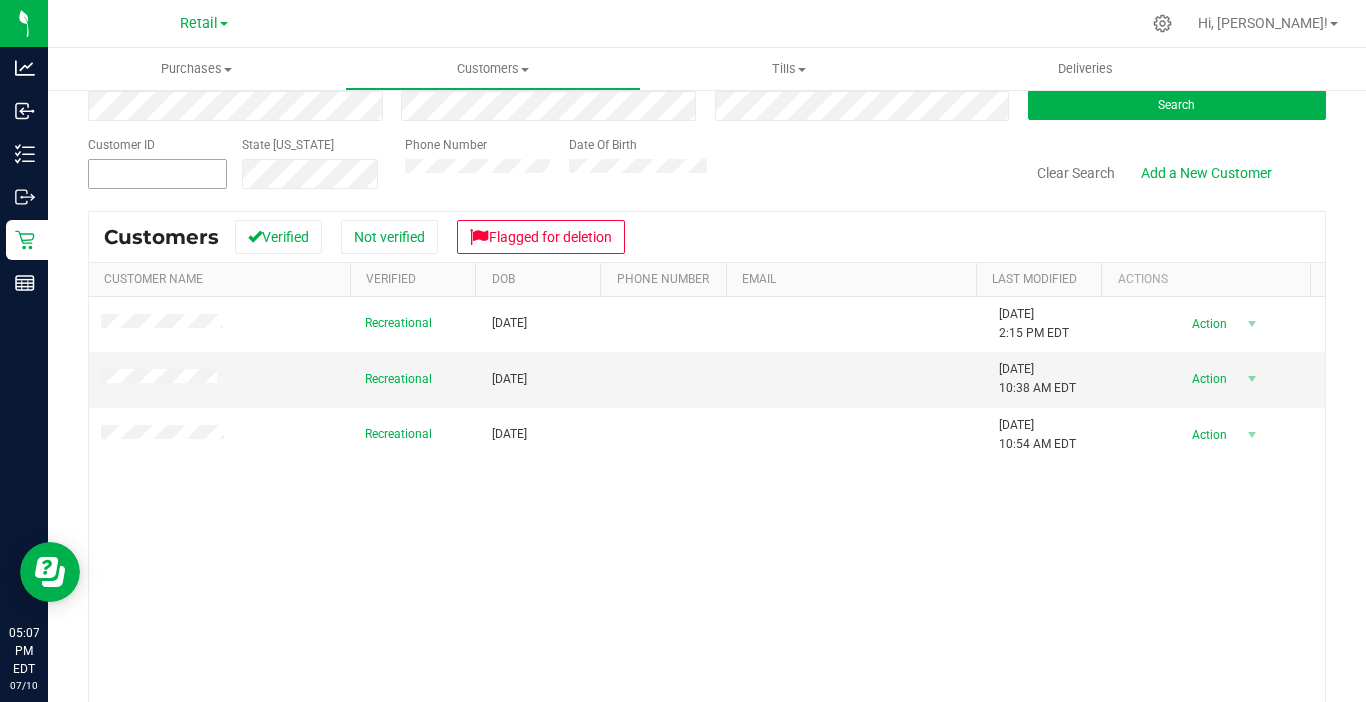 click at bounding box center [157, 174] 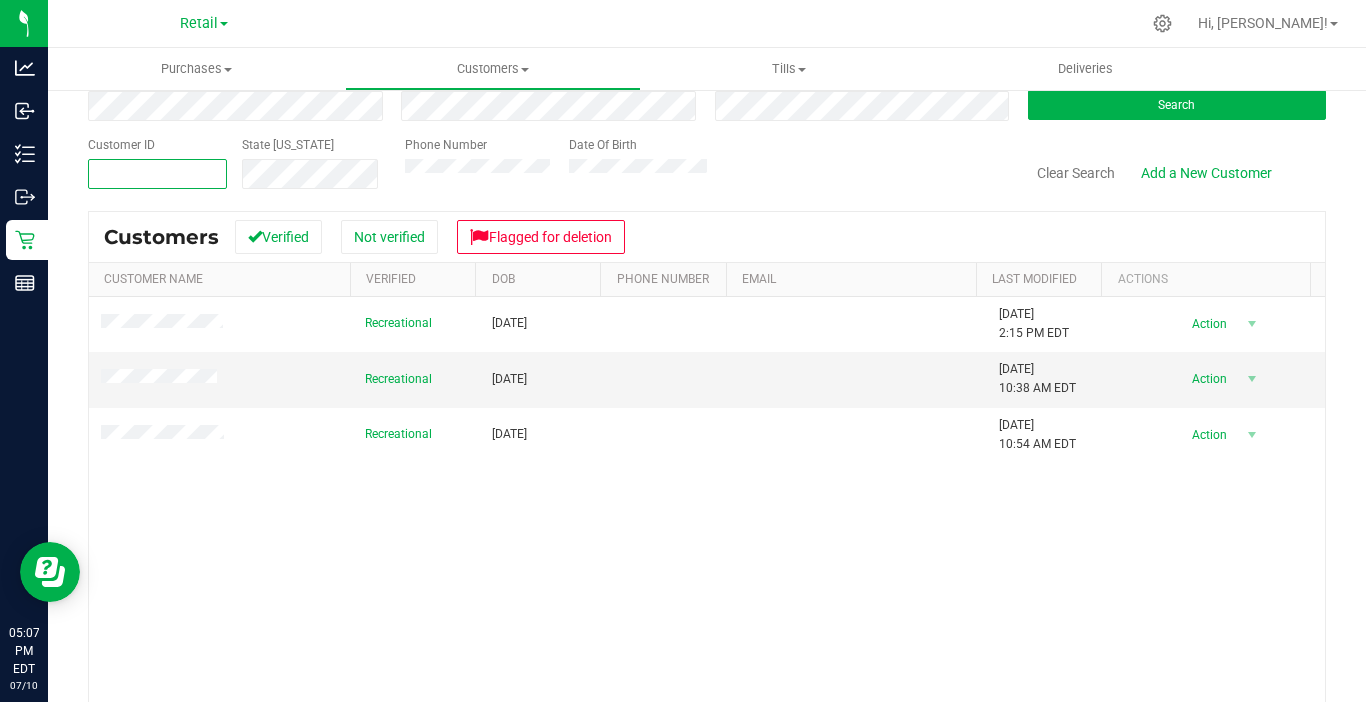 click at bounding box center (157, 174) 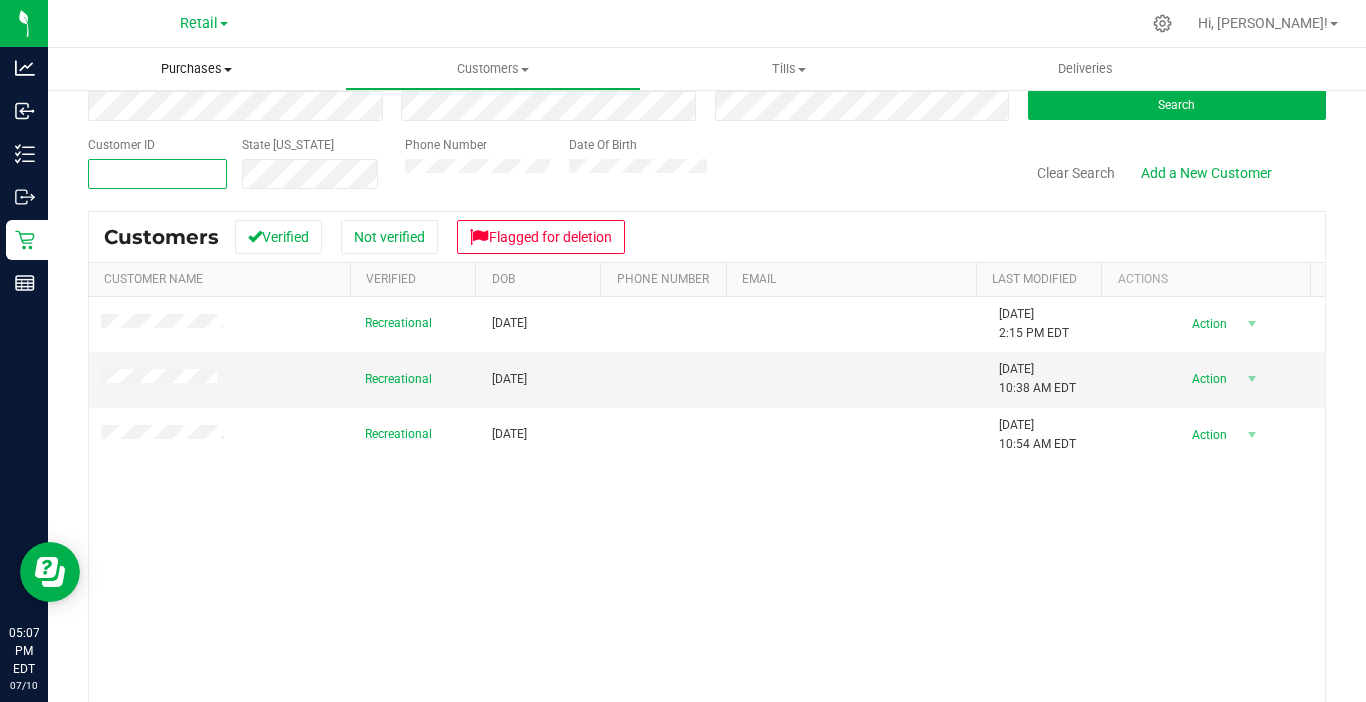 click on "Purchases" at bounding box center [196, 69] 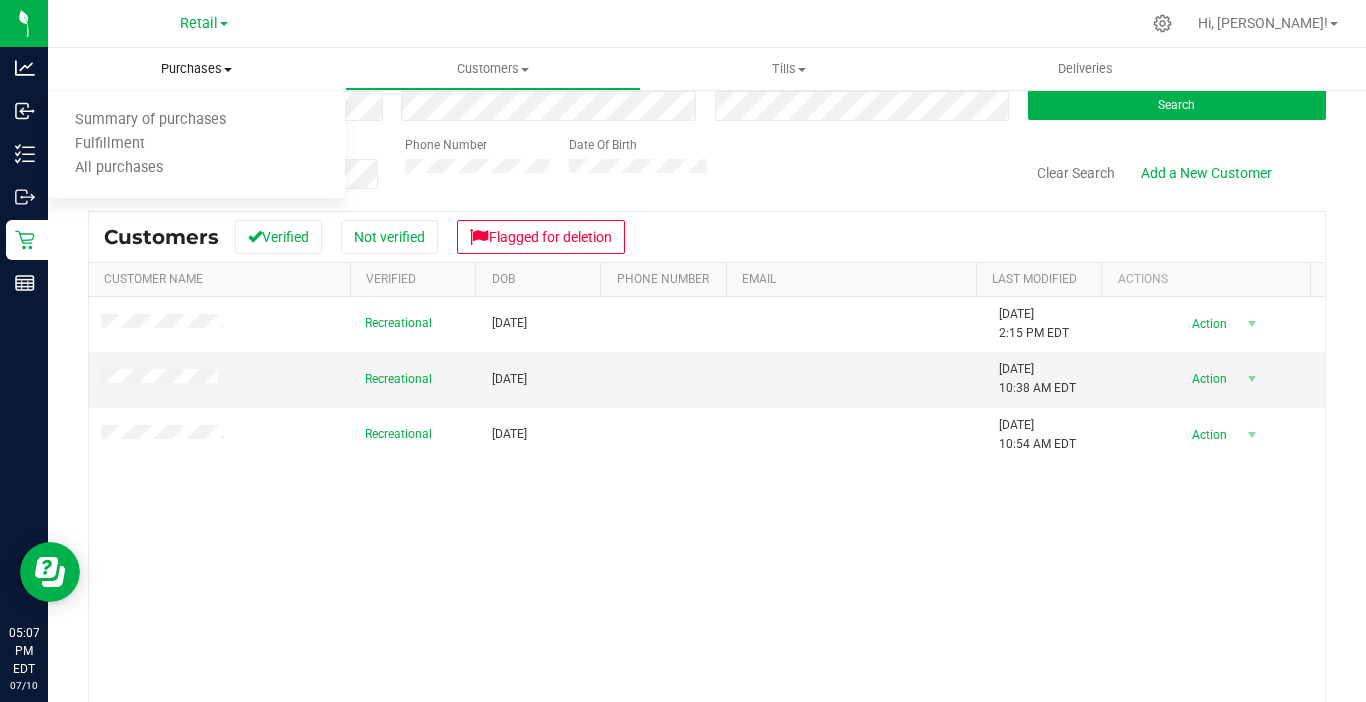 click on "Purchases
Summary of purchases
Fulfillment
All purchases" at bounding box center (196, 69) 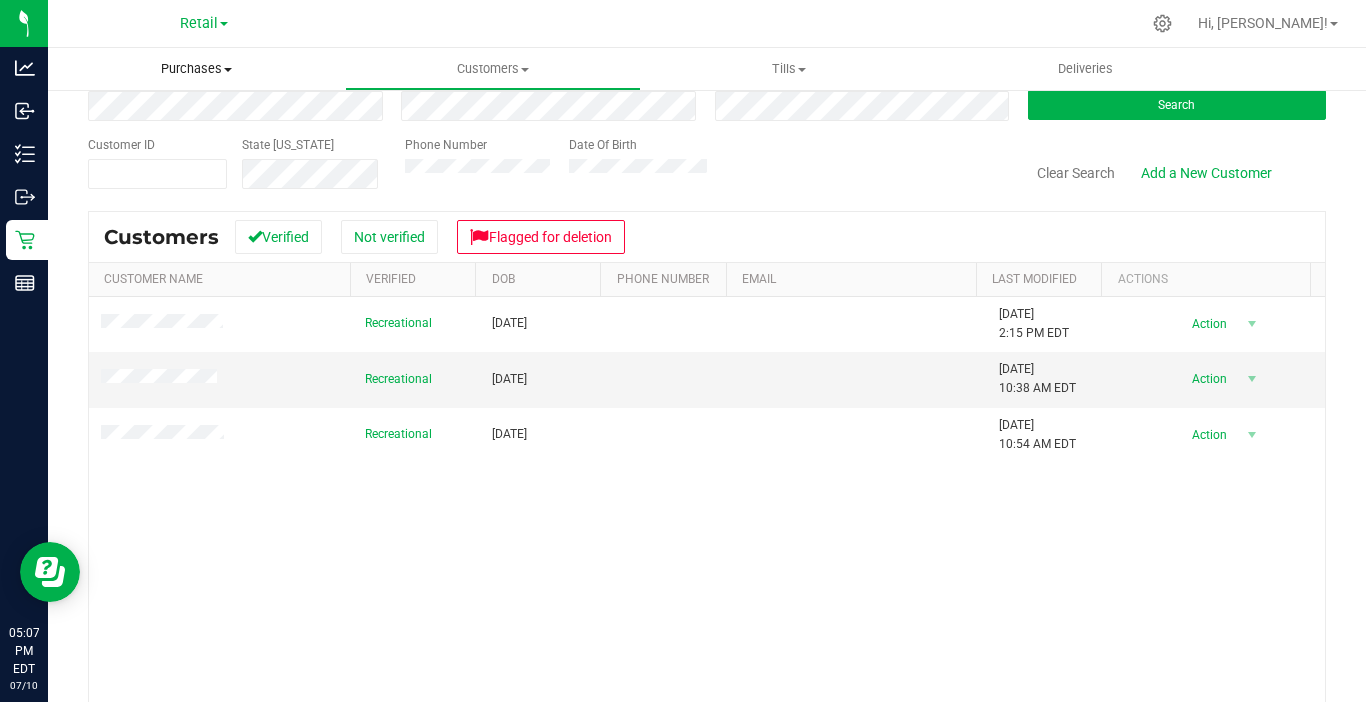 click on "Purchases
Summary of purchases
Fulfillment
All purchases" at bounding box center (196, 69) 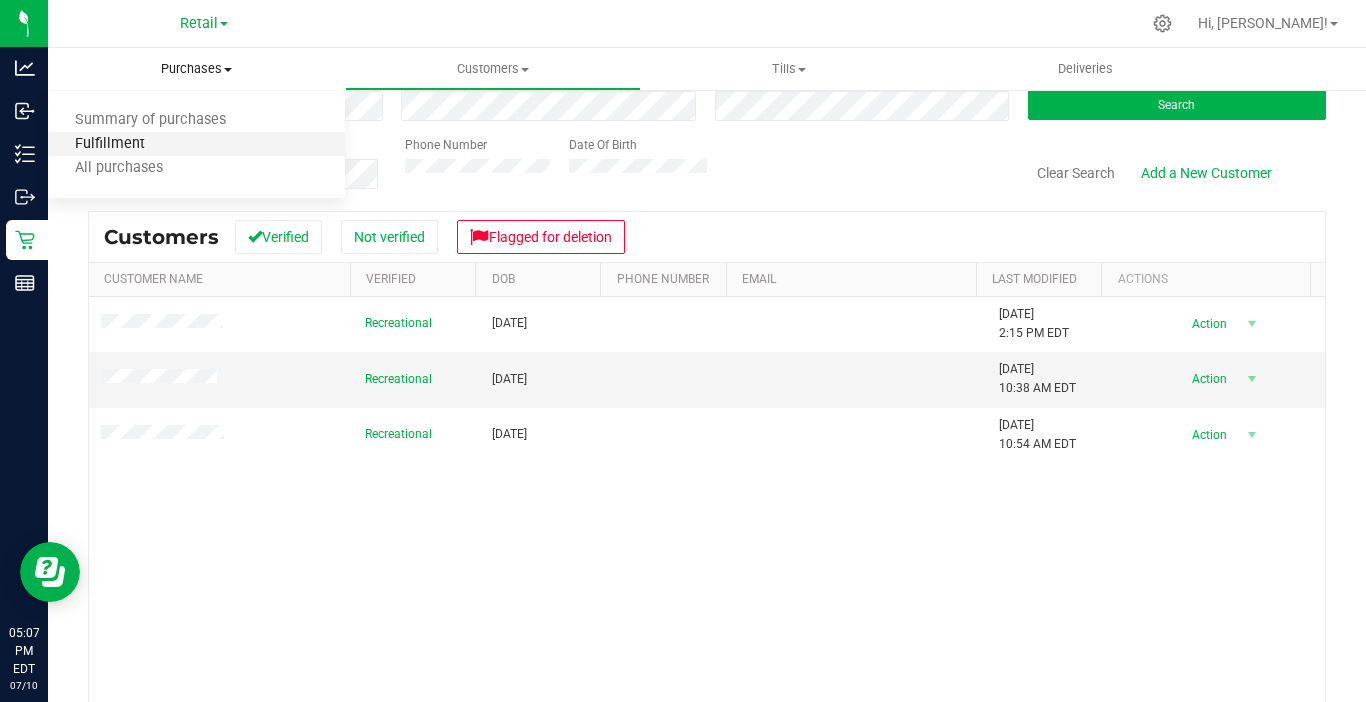 click on "Fulfillment" at bounding box center (110, 144) 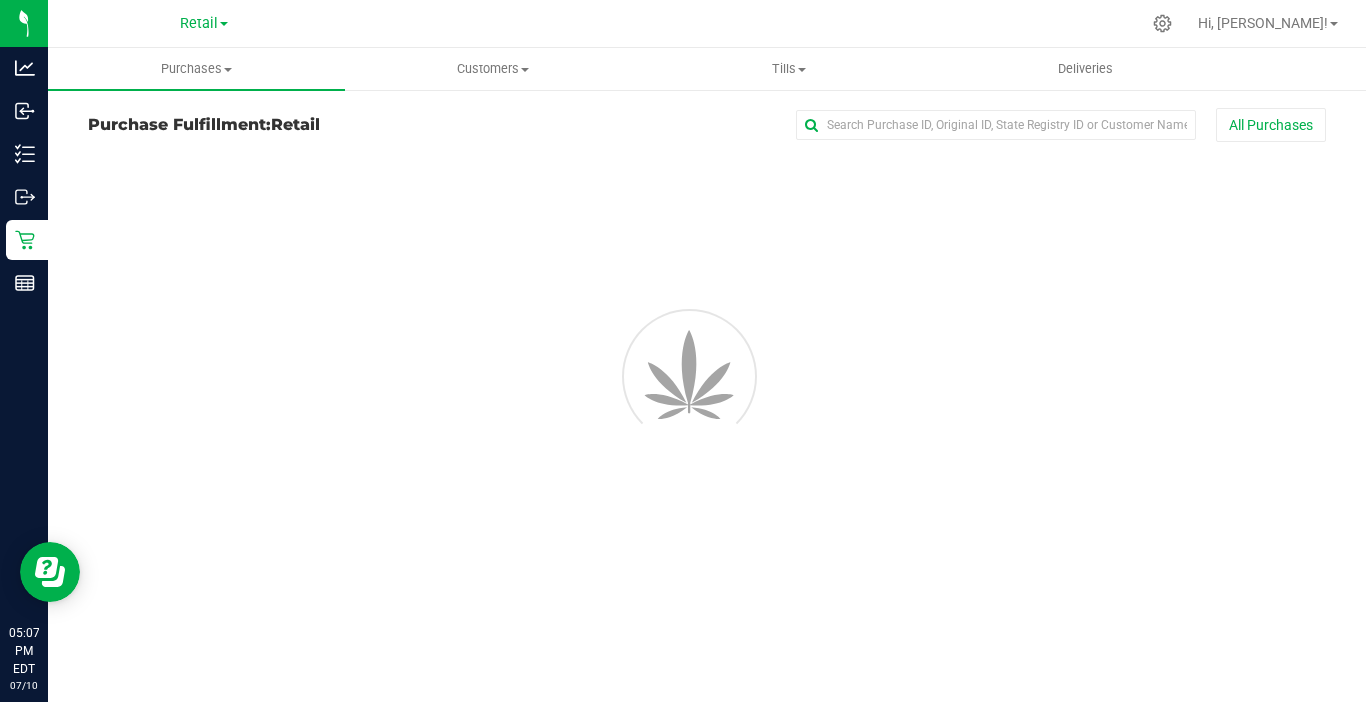 scroll, scrollTop: 0, scrollLeft: 0, axis: both 